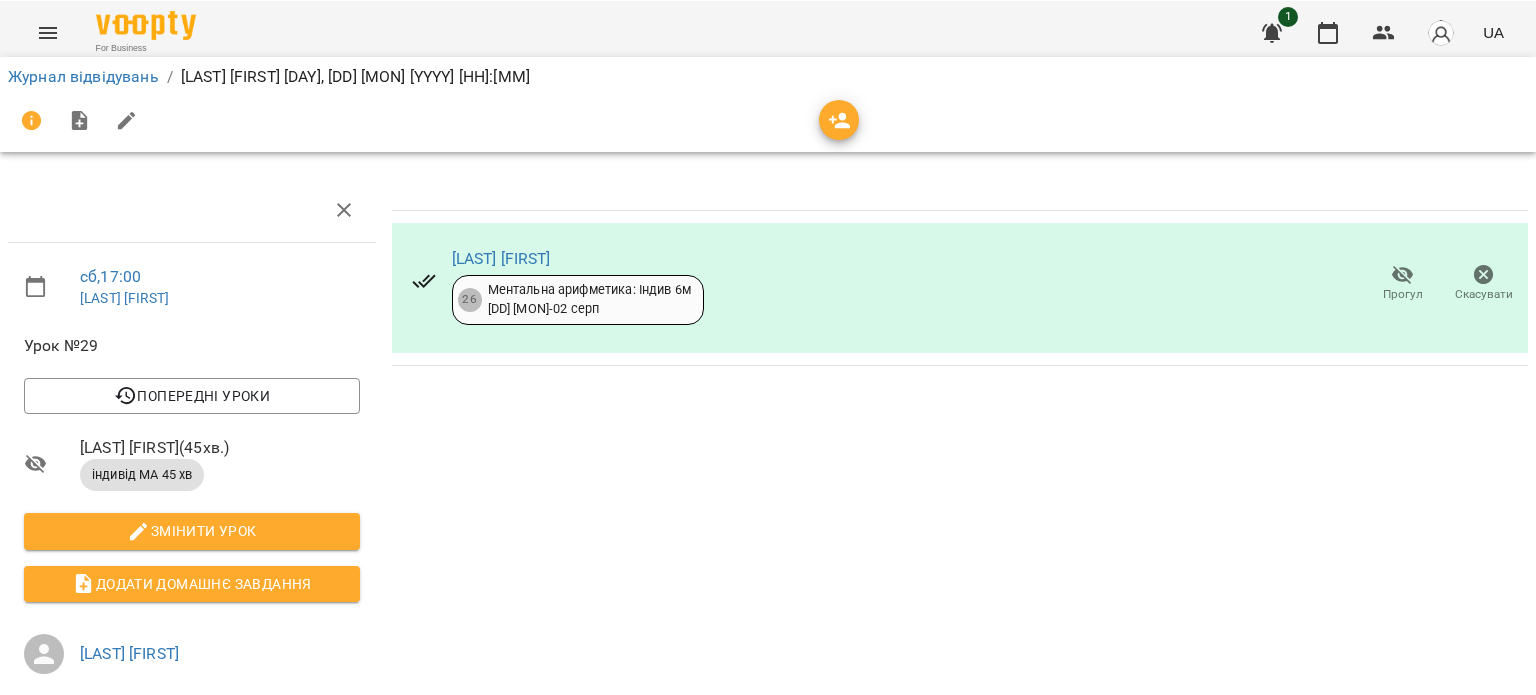 scroll, scrollTop: 0, scrollLeft: 0, axis: both 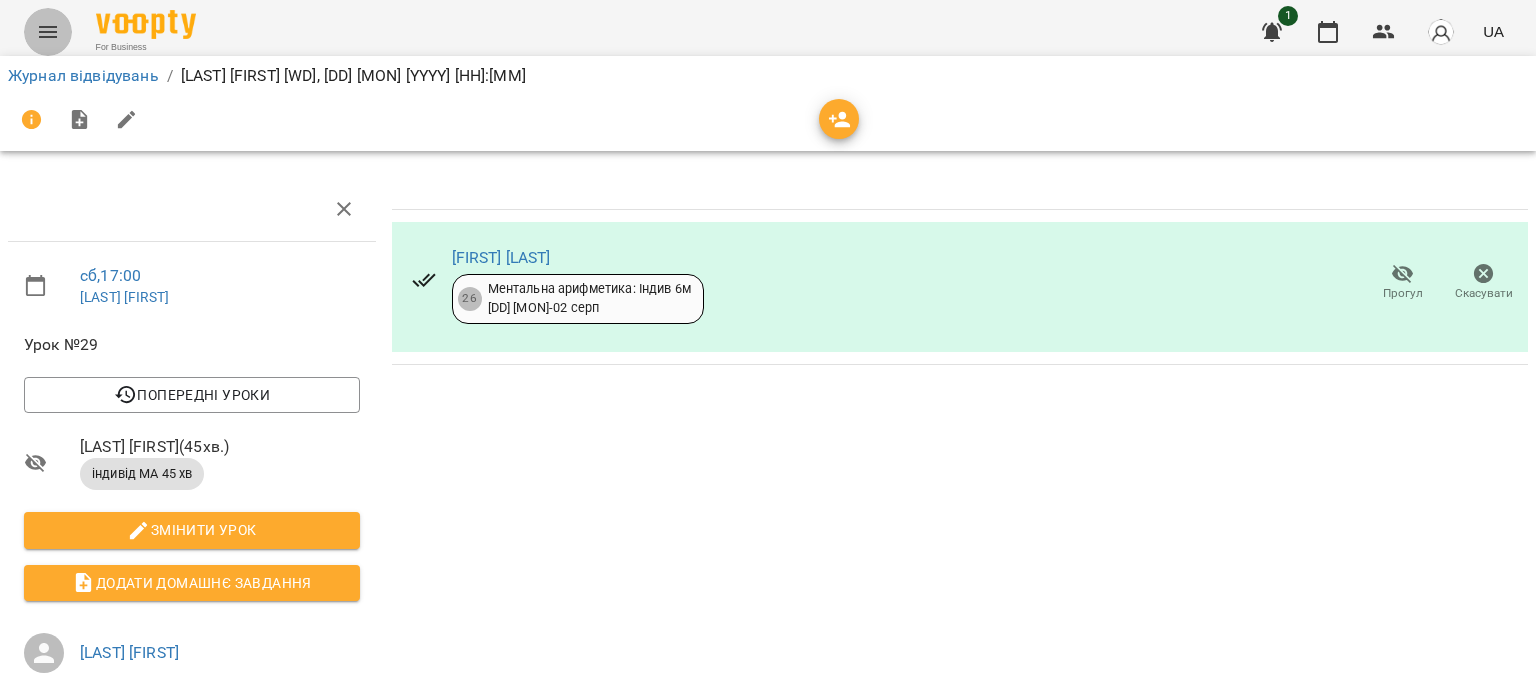 click 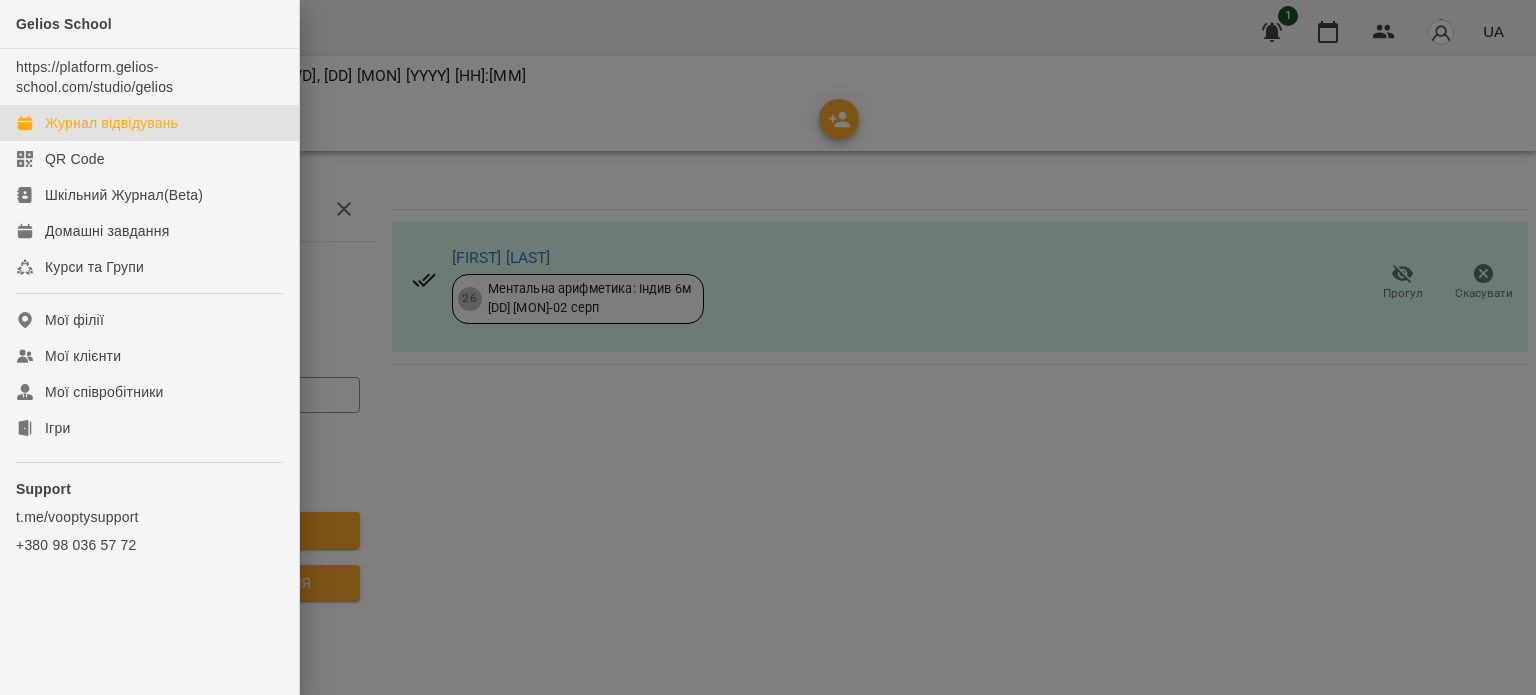 click on "Журнал відвідувань" at bounding box center (111, 123) 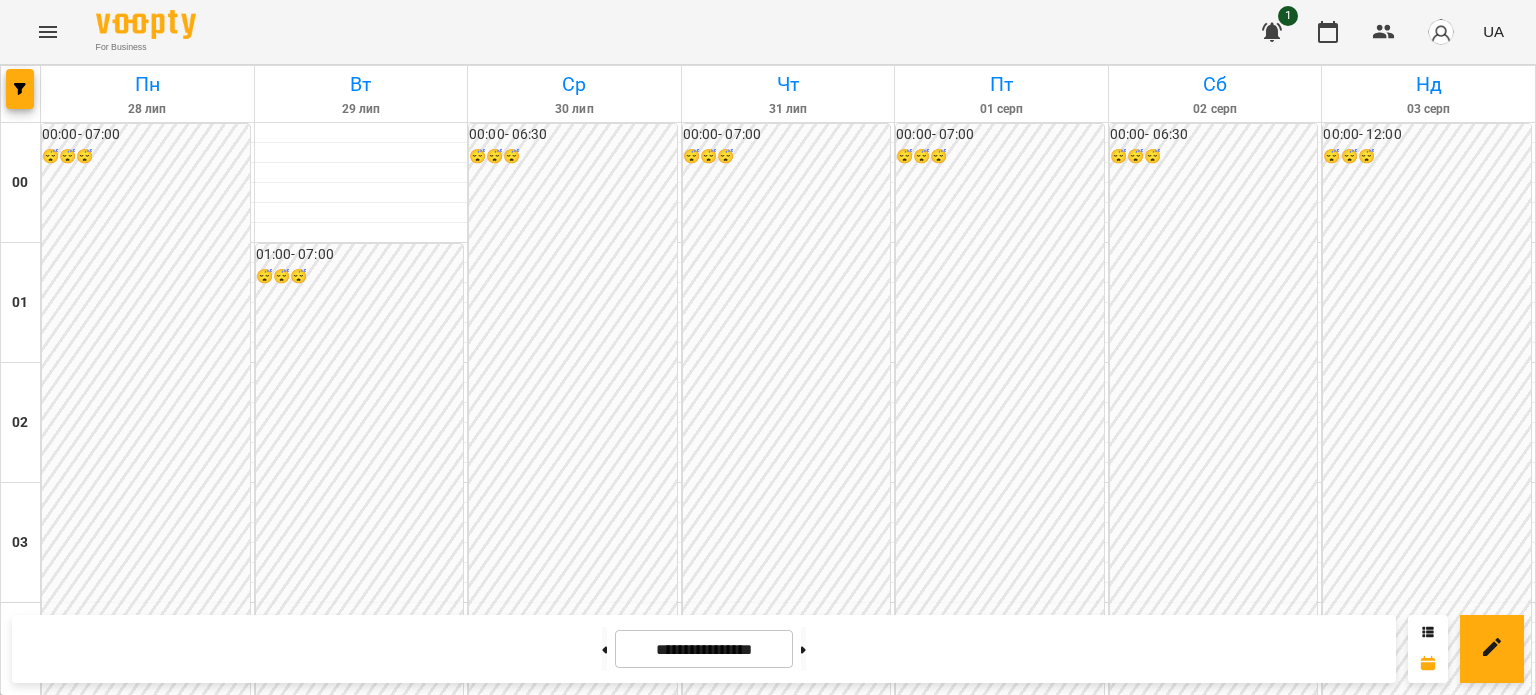 scroll, scrollTop: 2397, scrollLeft: 0, axis: vertical 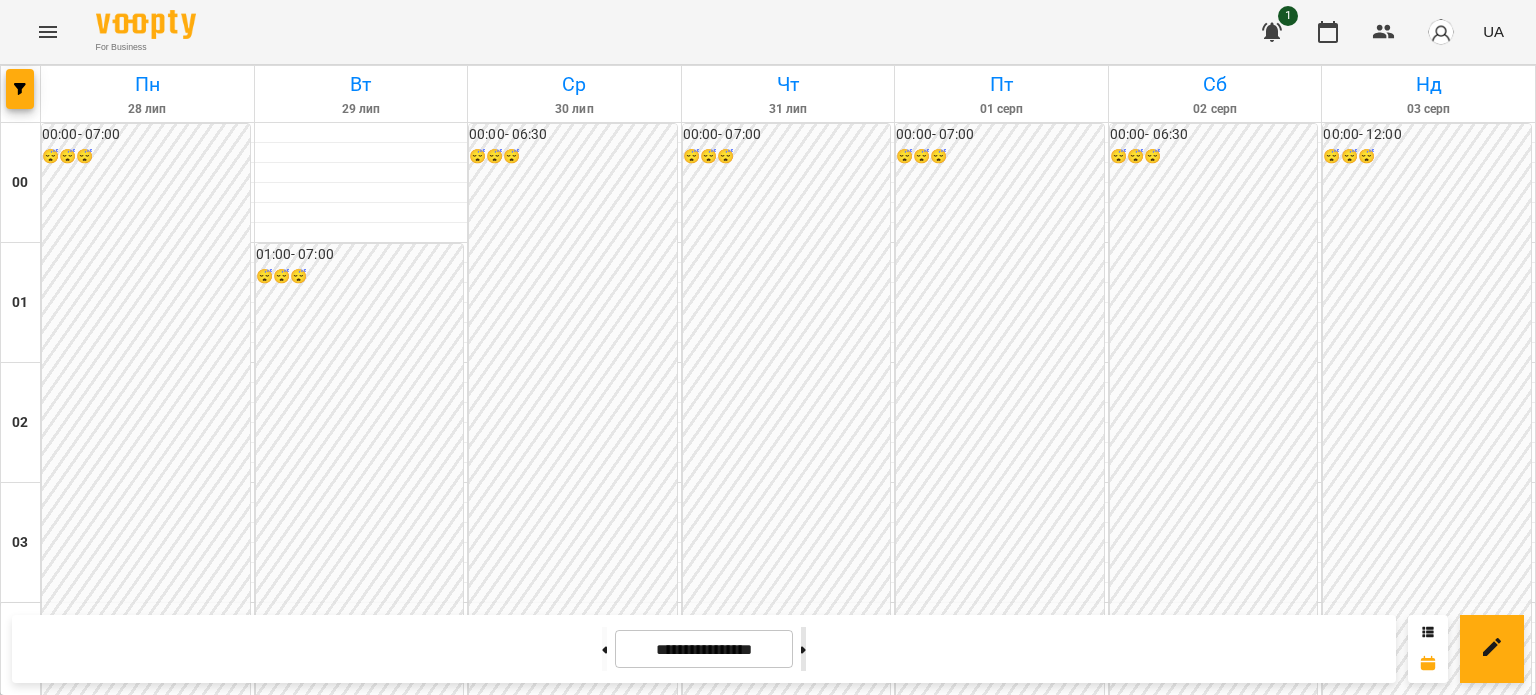 click at bounding box center [803, 649] 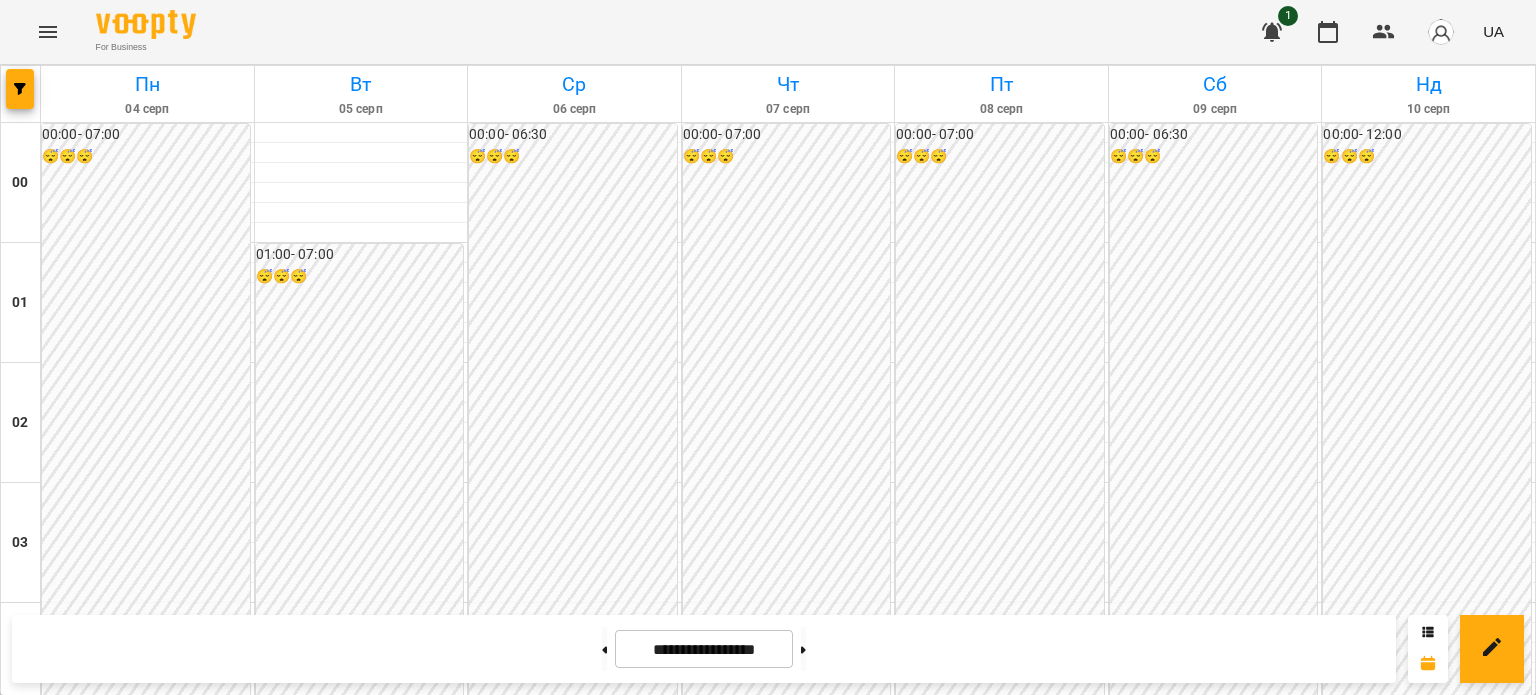scroll, scrollTop: 2097, scrollLeft: 0, axis: vertical 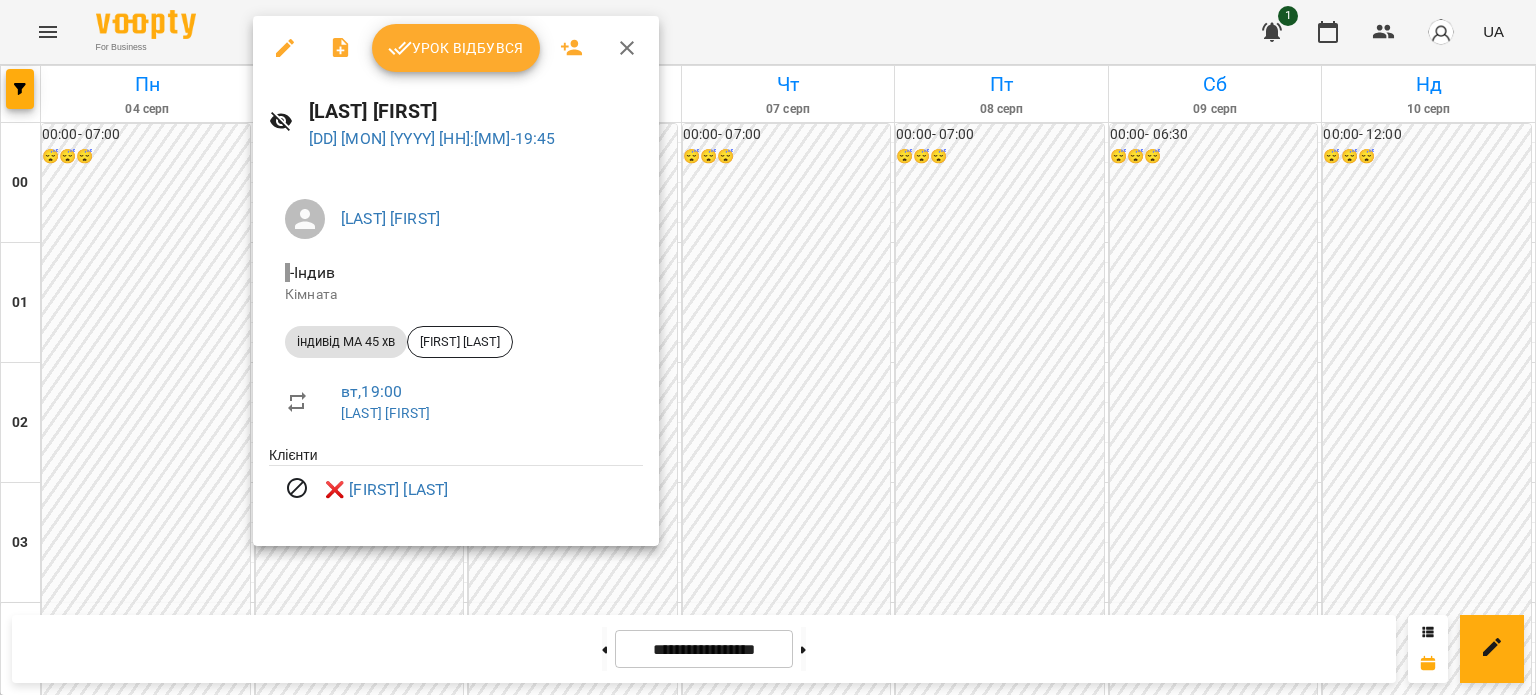 click at bounding box center [768, 347] 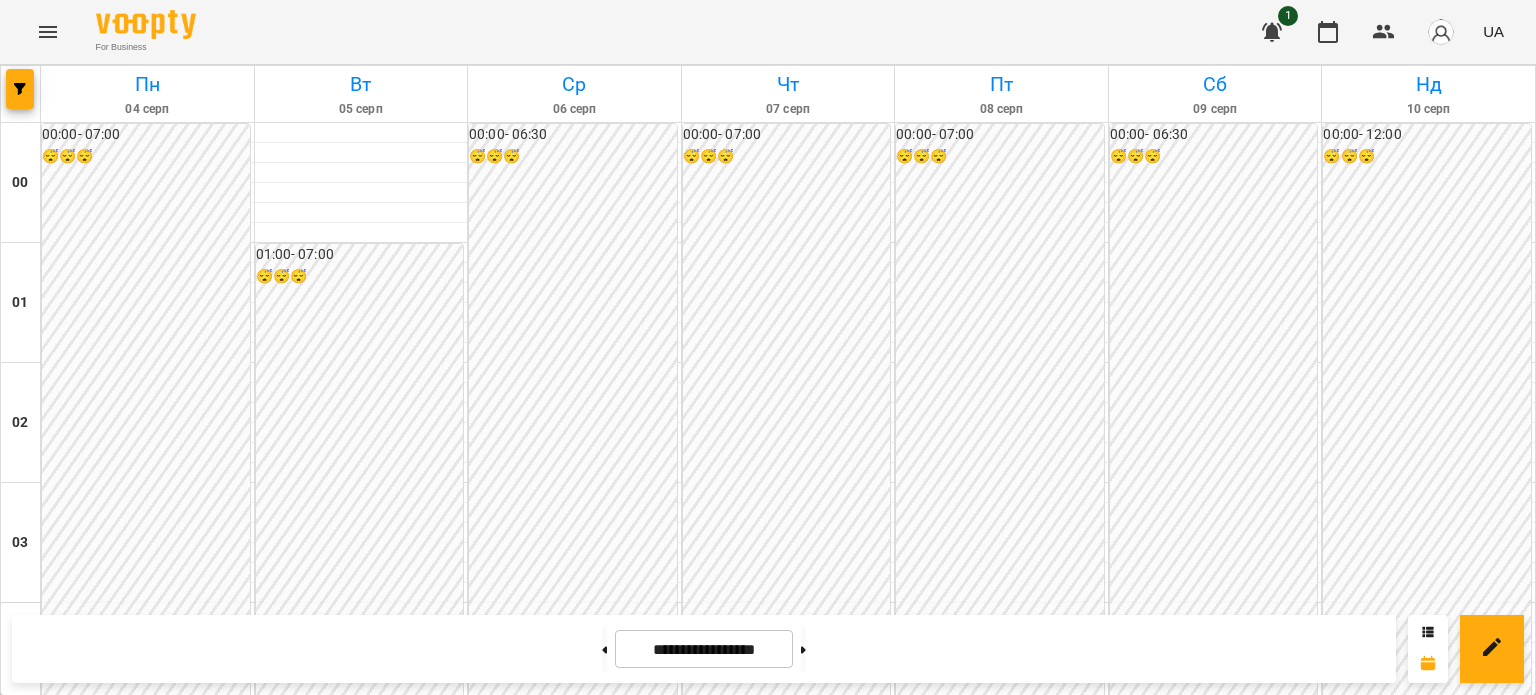 scroll, scrollTop: 1997, scrollLeft: 0, axis: vertical 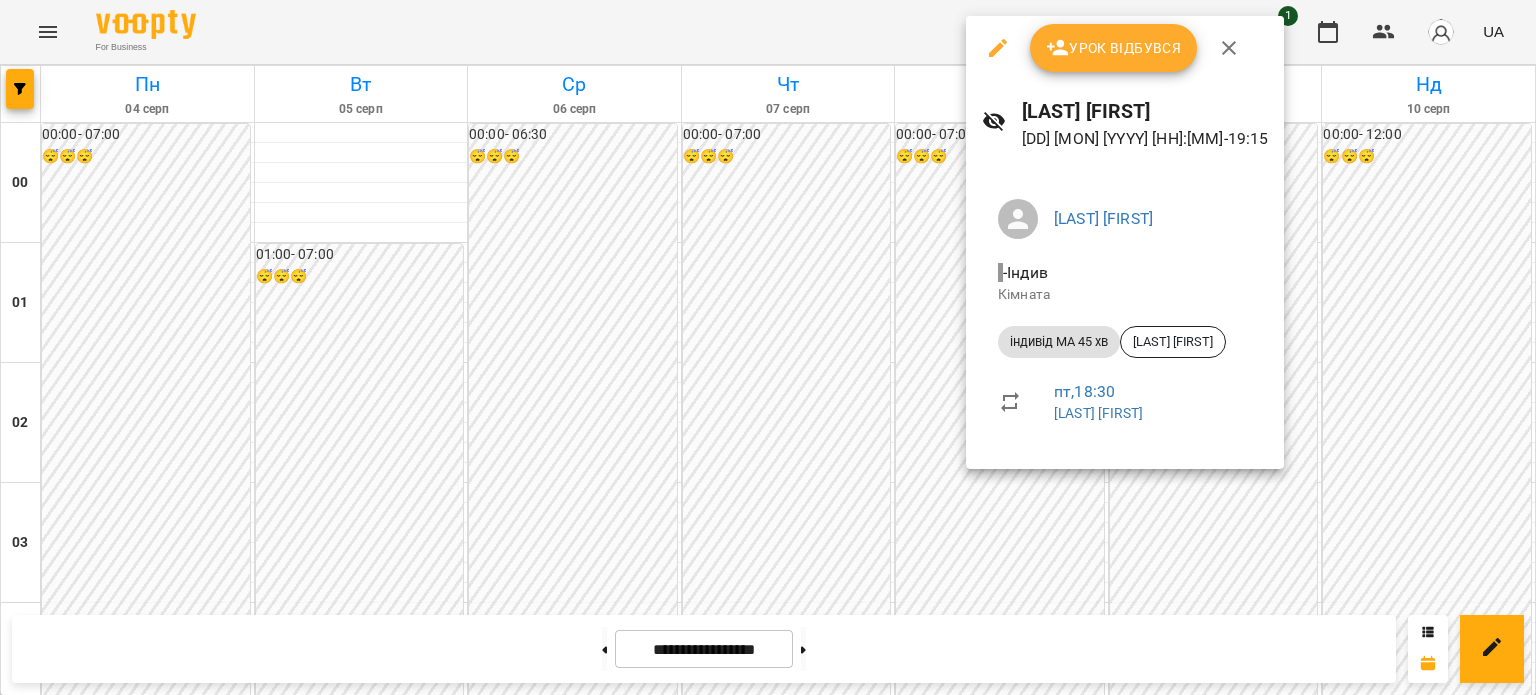 click at bounding box center [768, 347] 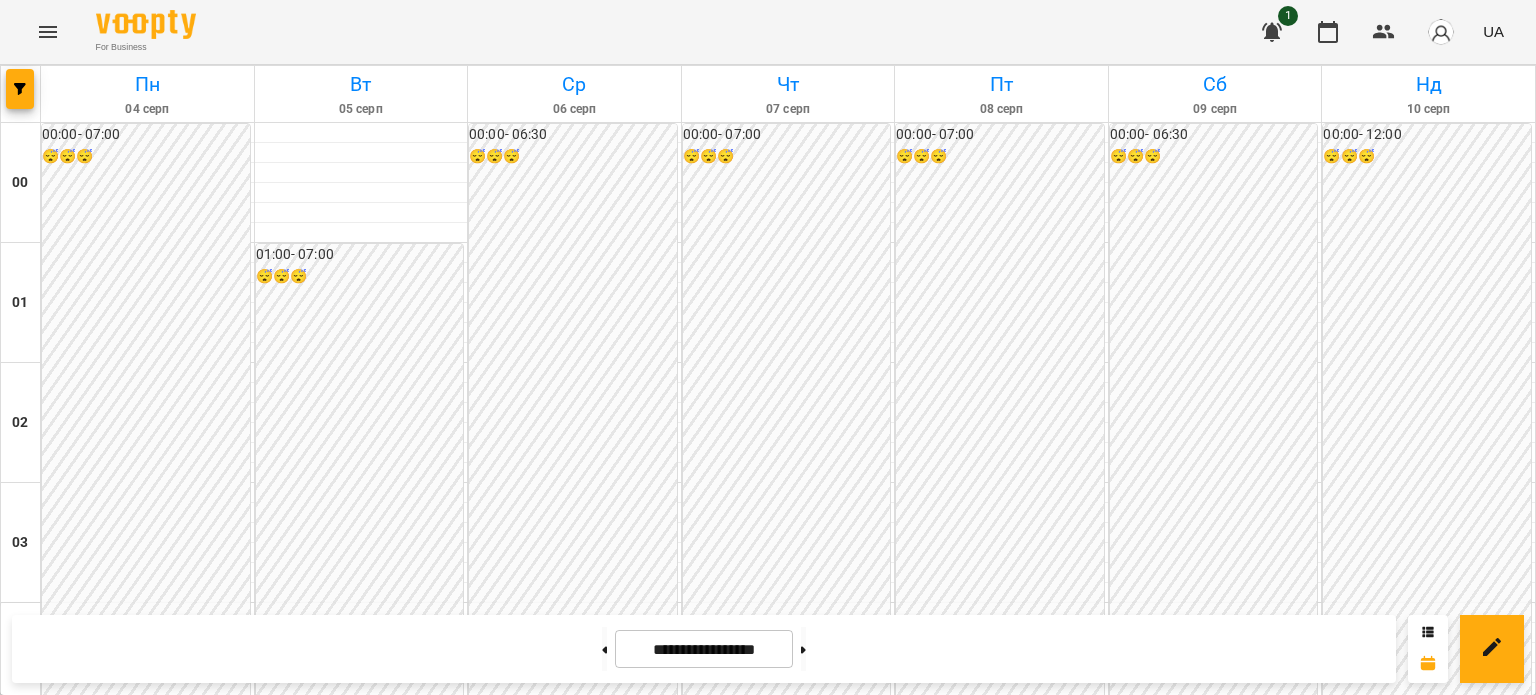 scroll, scrollTop: 2097, scrollLeft: 0, axis: vertical 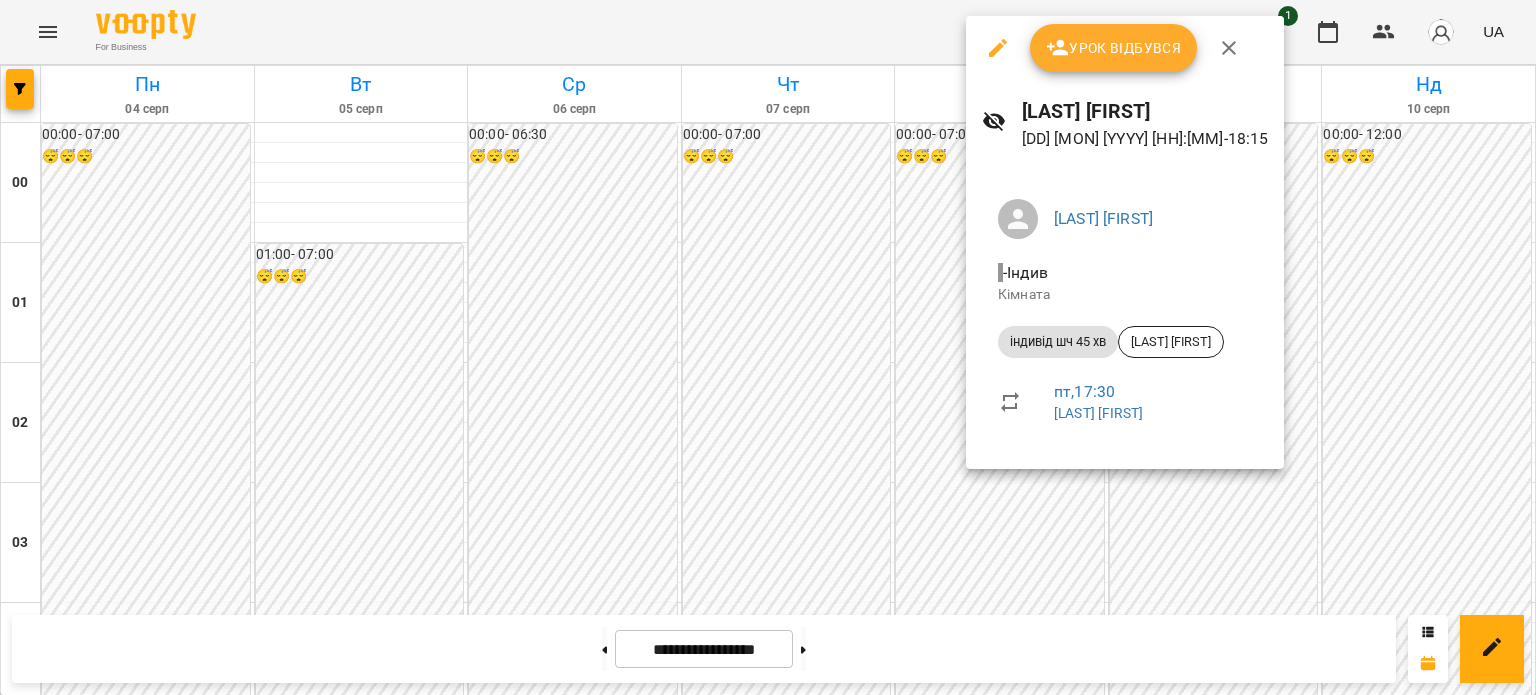 click at bounding box center [768, 347] 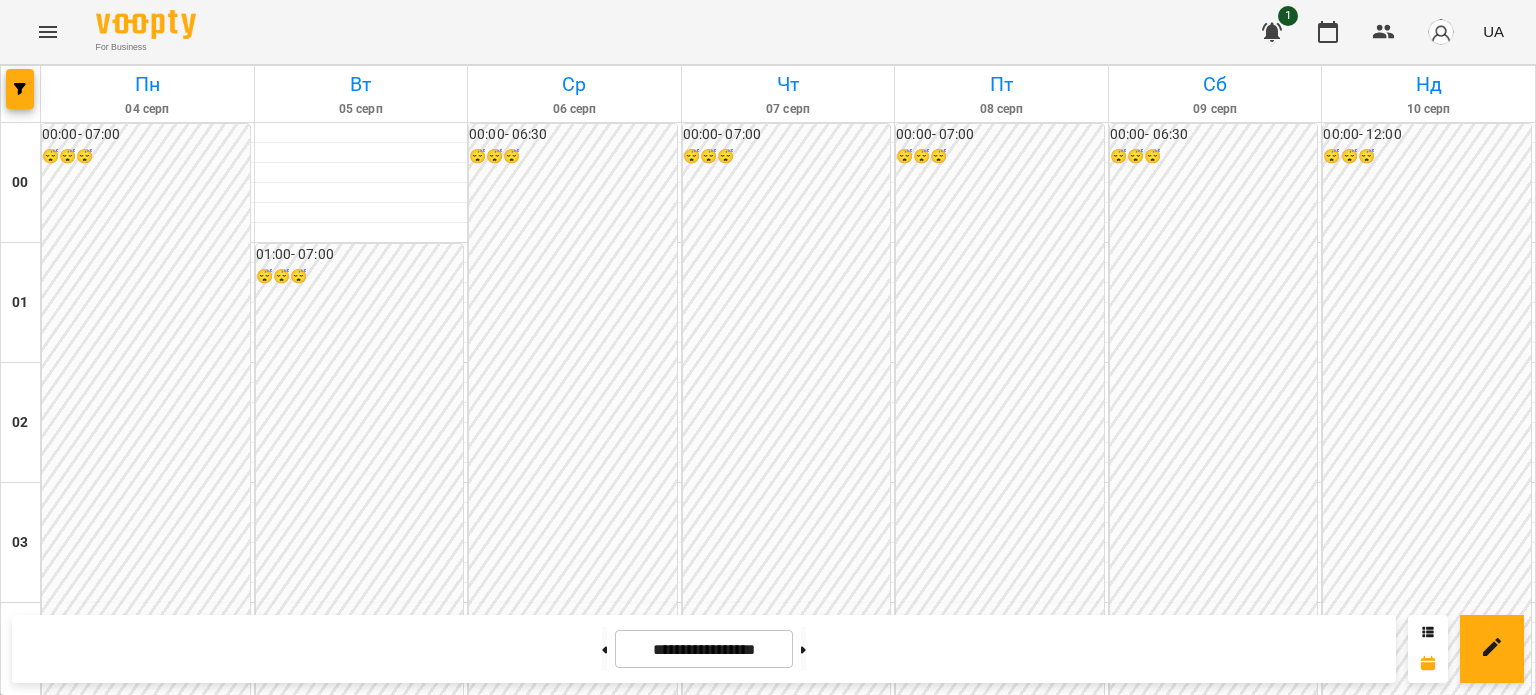 click on "18:30" at bounding box center (1003, 2371) 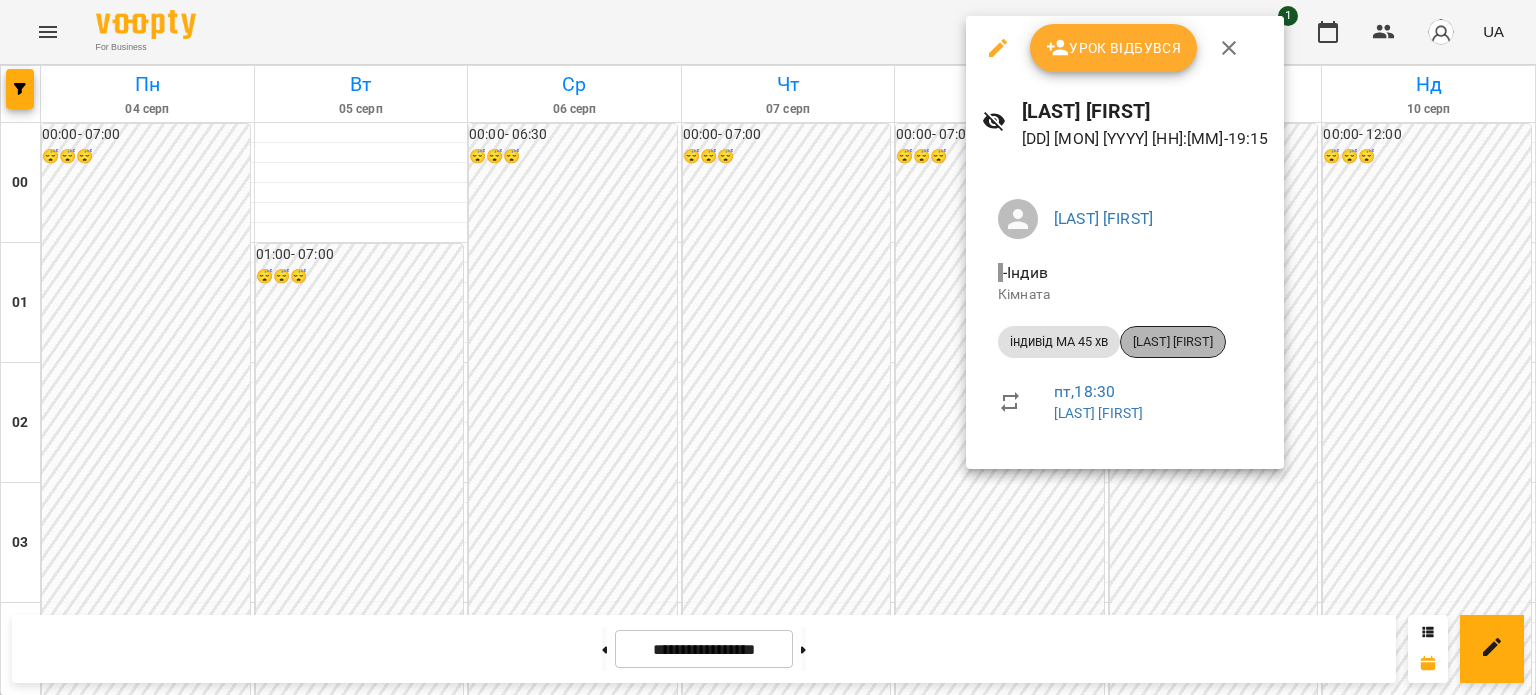 click on "[LAST] [FIRST]" at bounding box center [1173, 342] 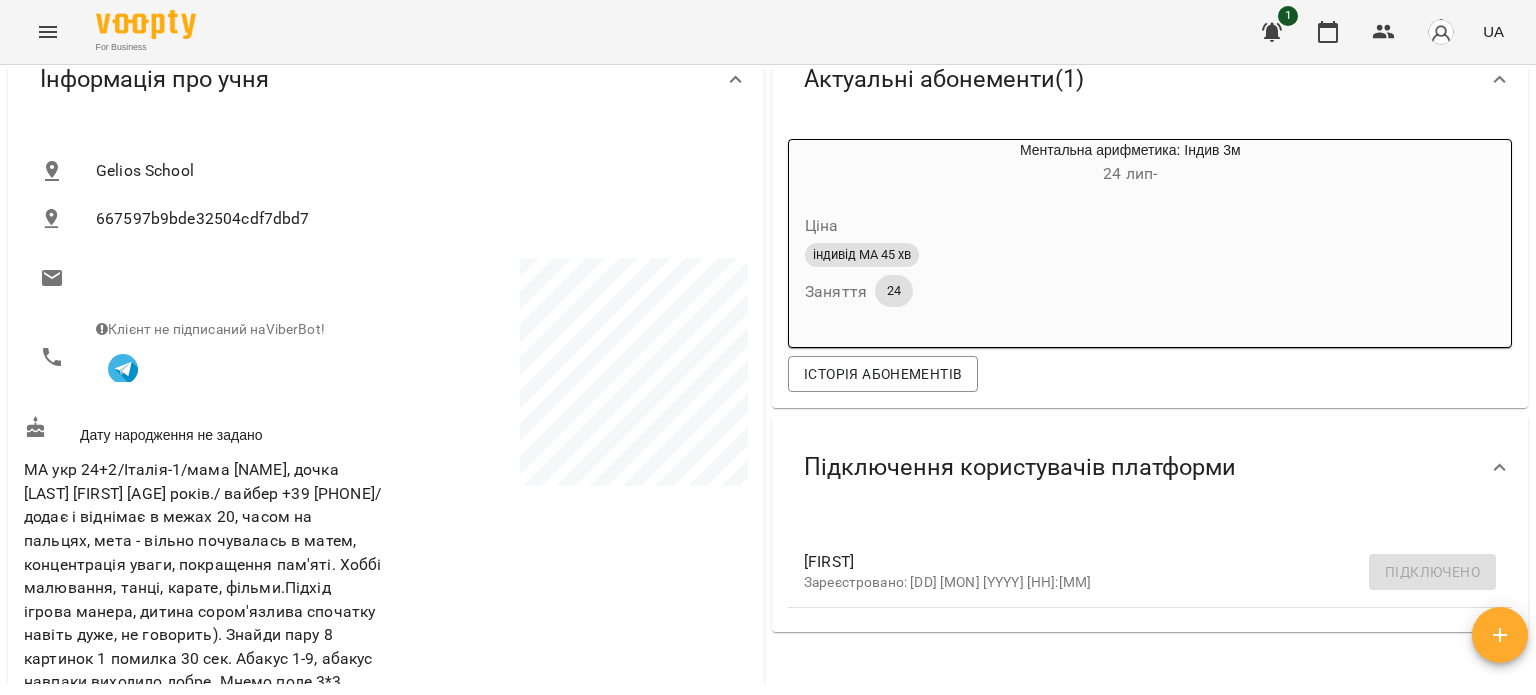 scroll, scrollTop: 0, scrollLeft: 0, axis: both 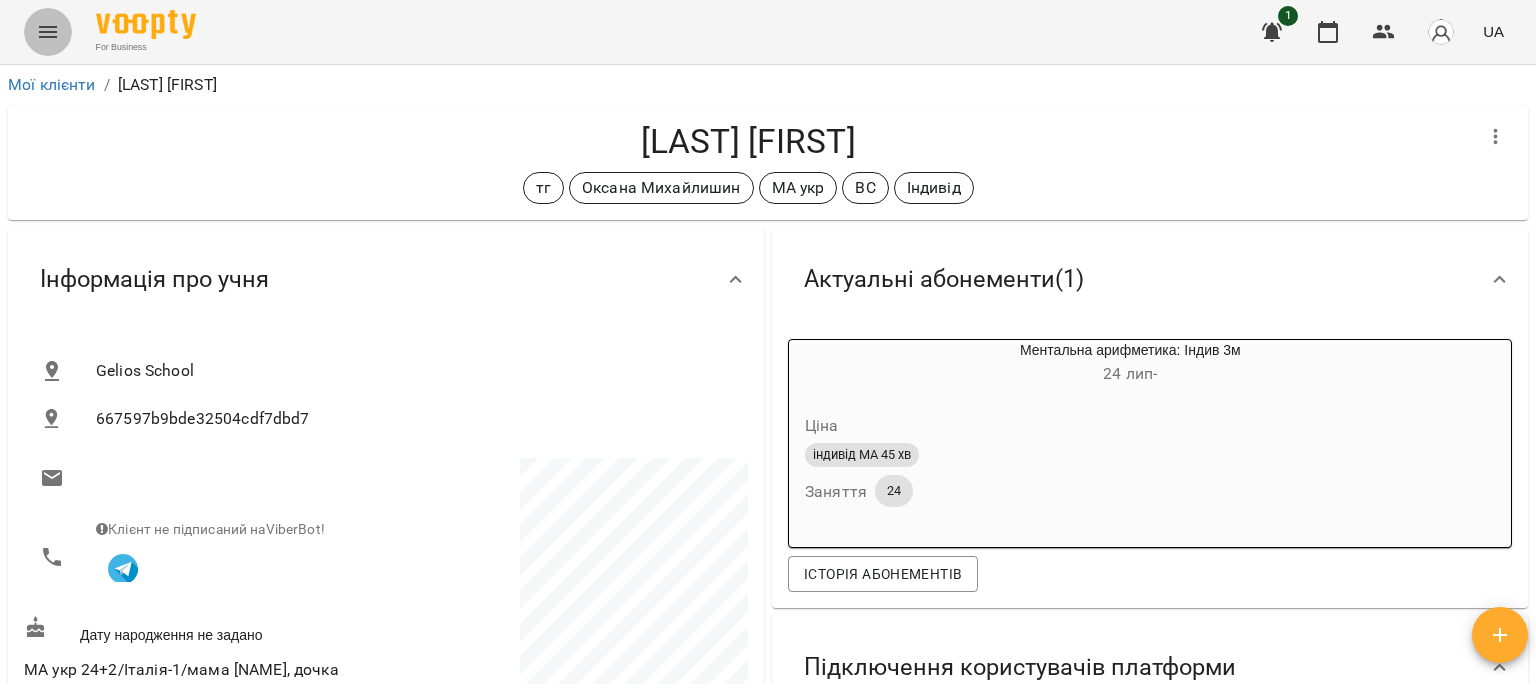 click 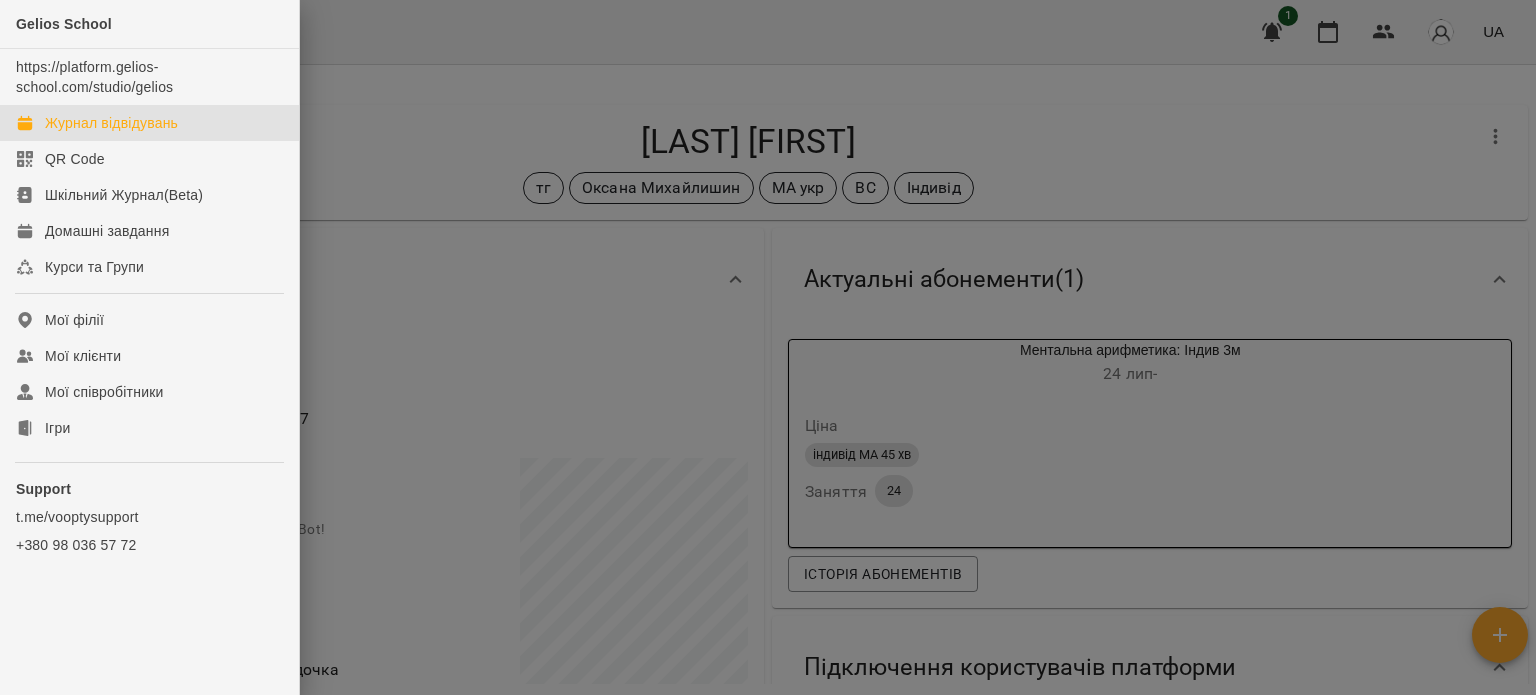 click on "Журнал відвідувань" at bounding box center (111, 123) 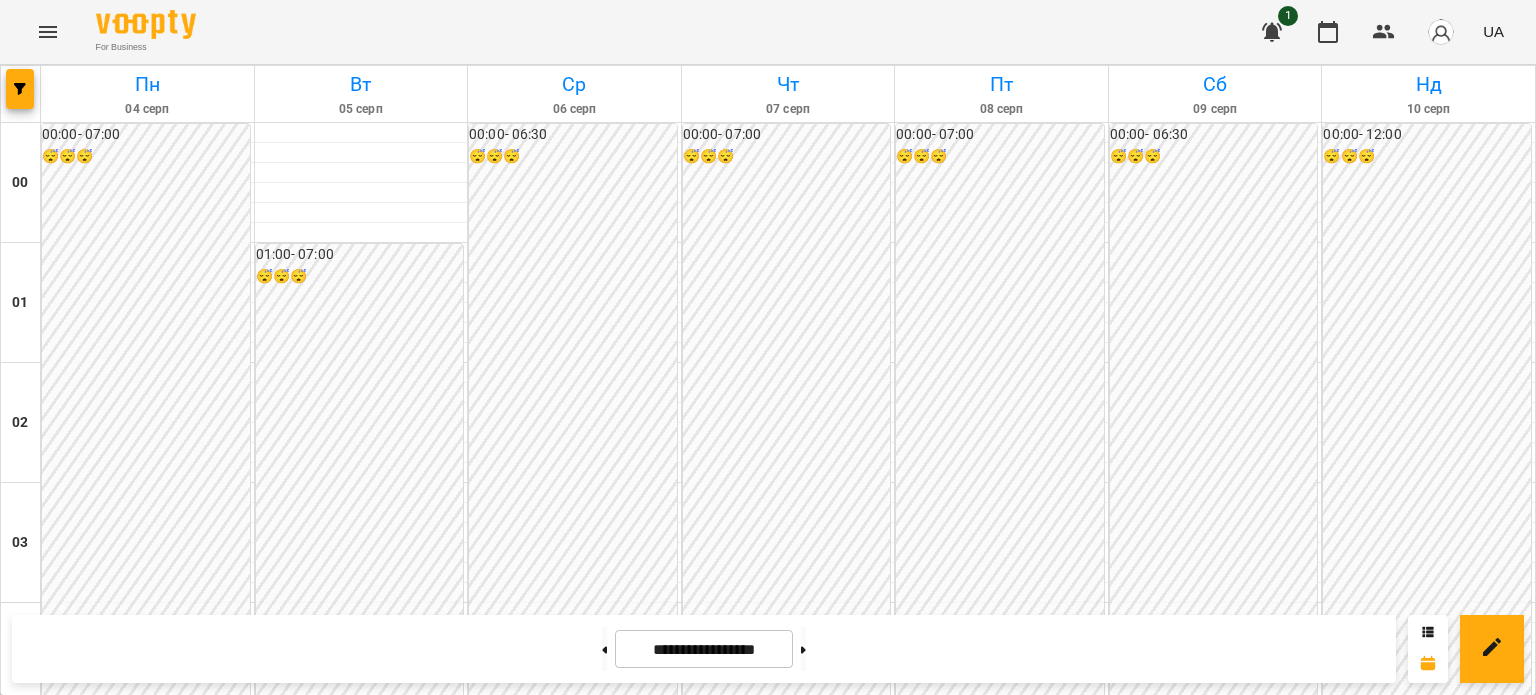 scroll, scrollTop: 1900, scrollLeft: 0, axis: vertical 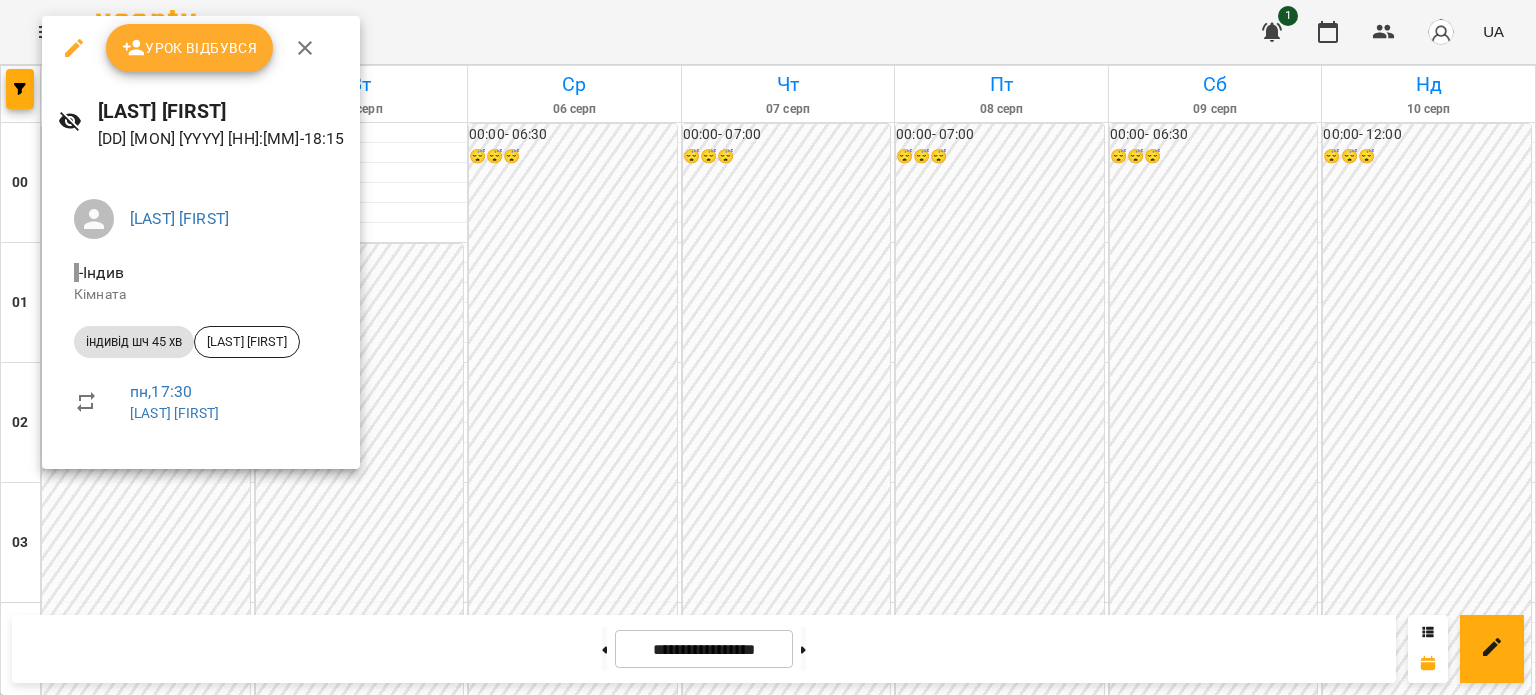 click at bounding box center (768, 347) 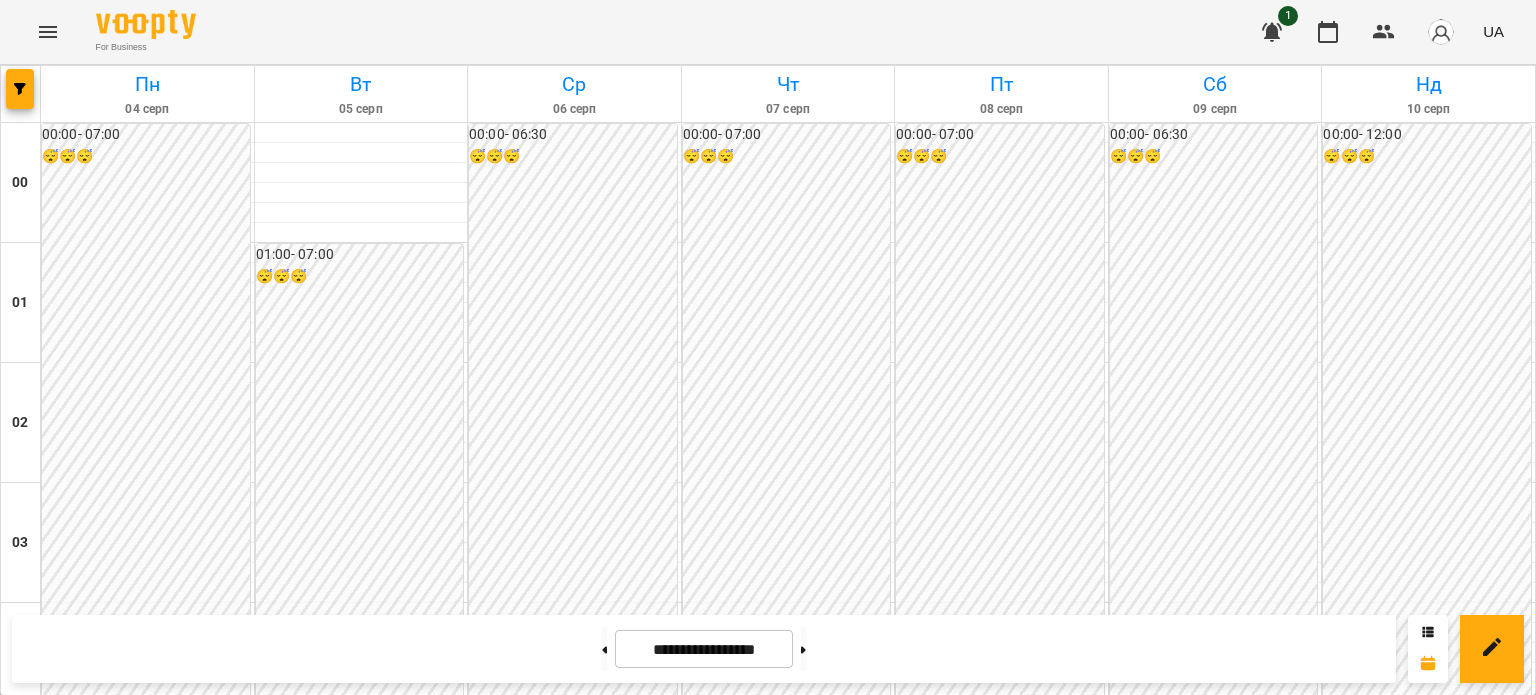 scroll, scrollTop: 2397, scrollLeft: 0, axis: vertical 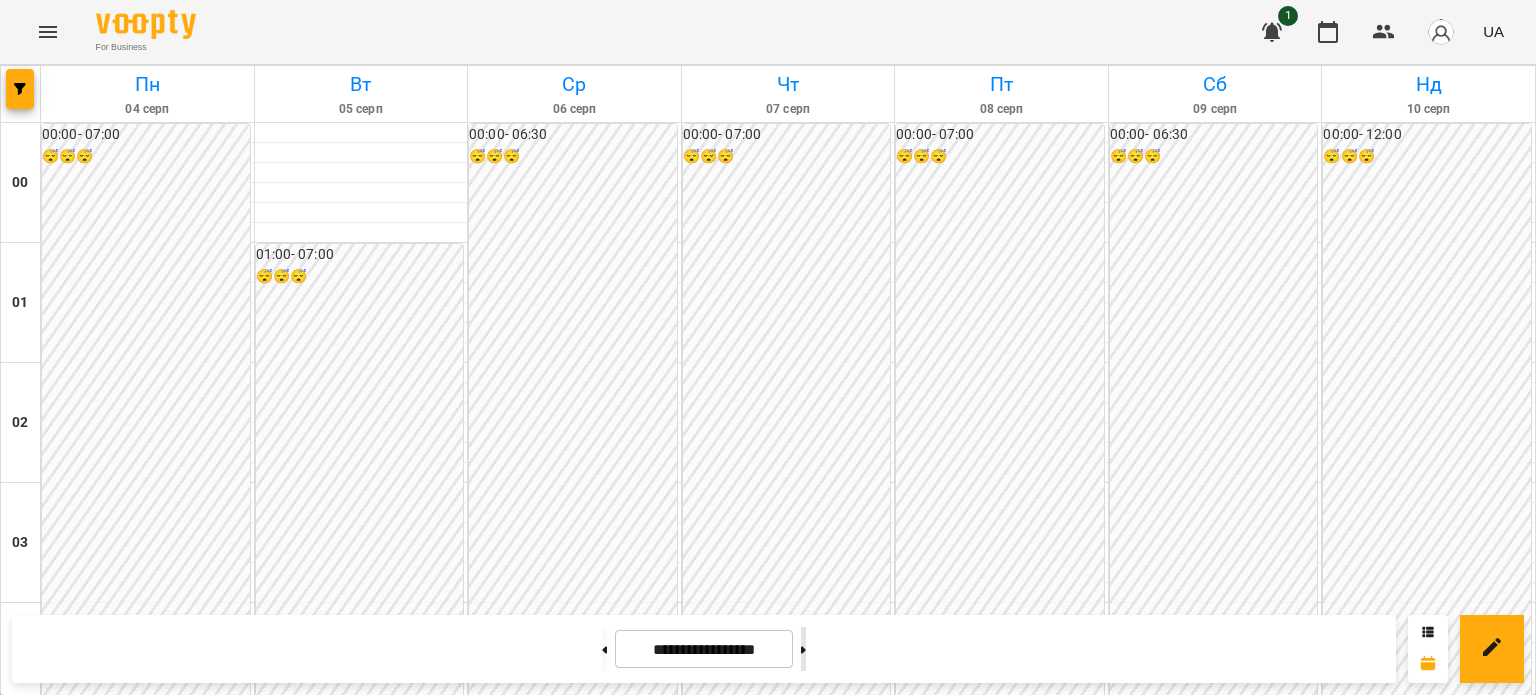 click at bounding box center (803, 649) 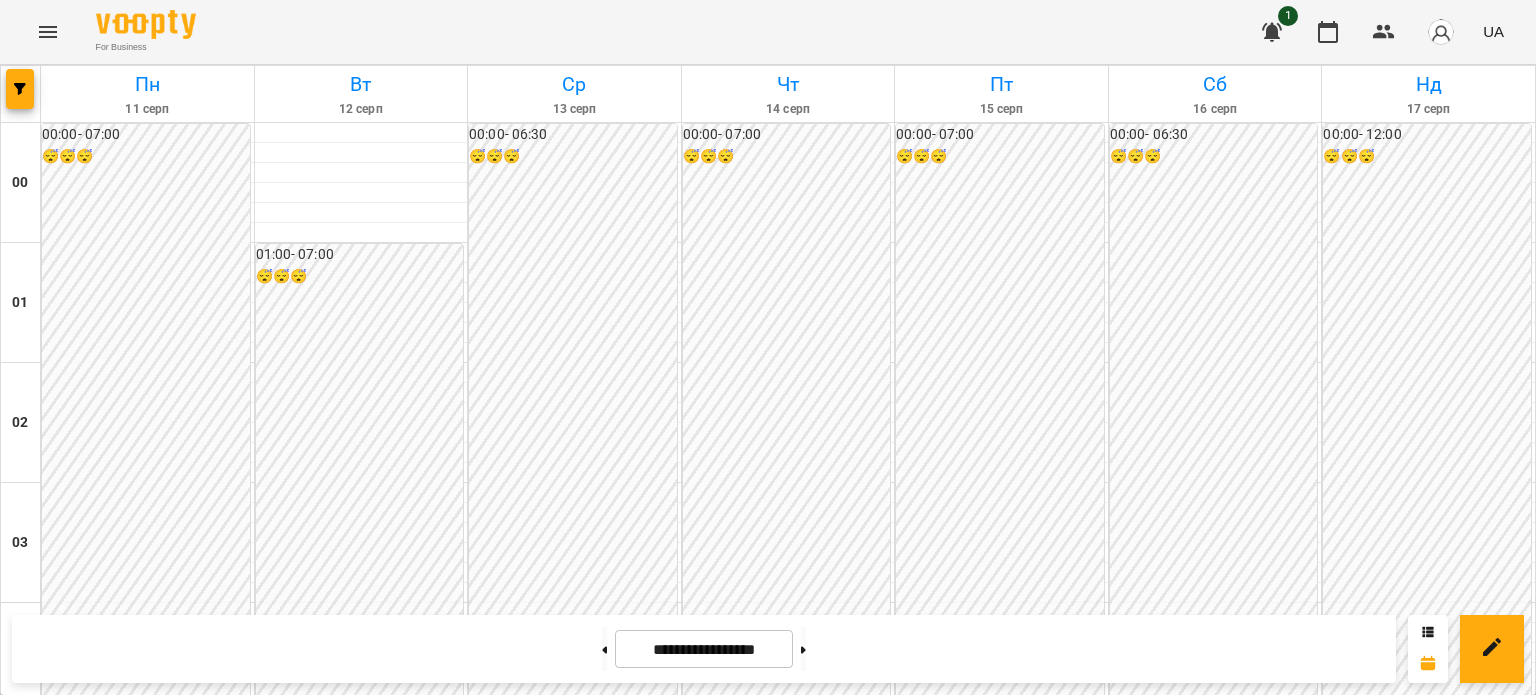 scroll, scrollTop: 2197, scrollLeft: 0, axis: vertical 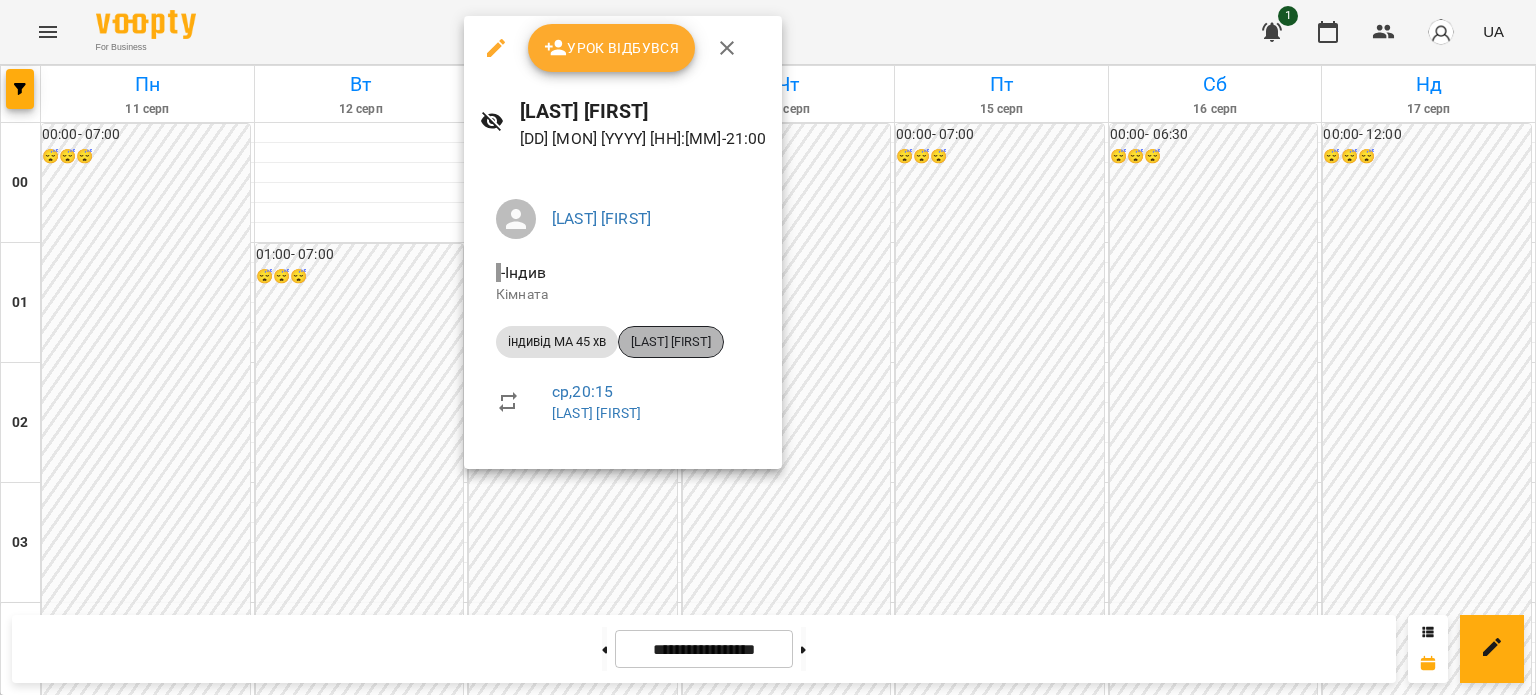 click on "[LAST] [FIRST]" at bounding box center [671, 342] 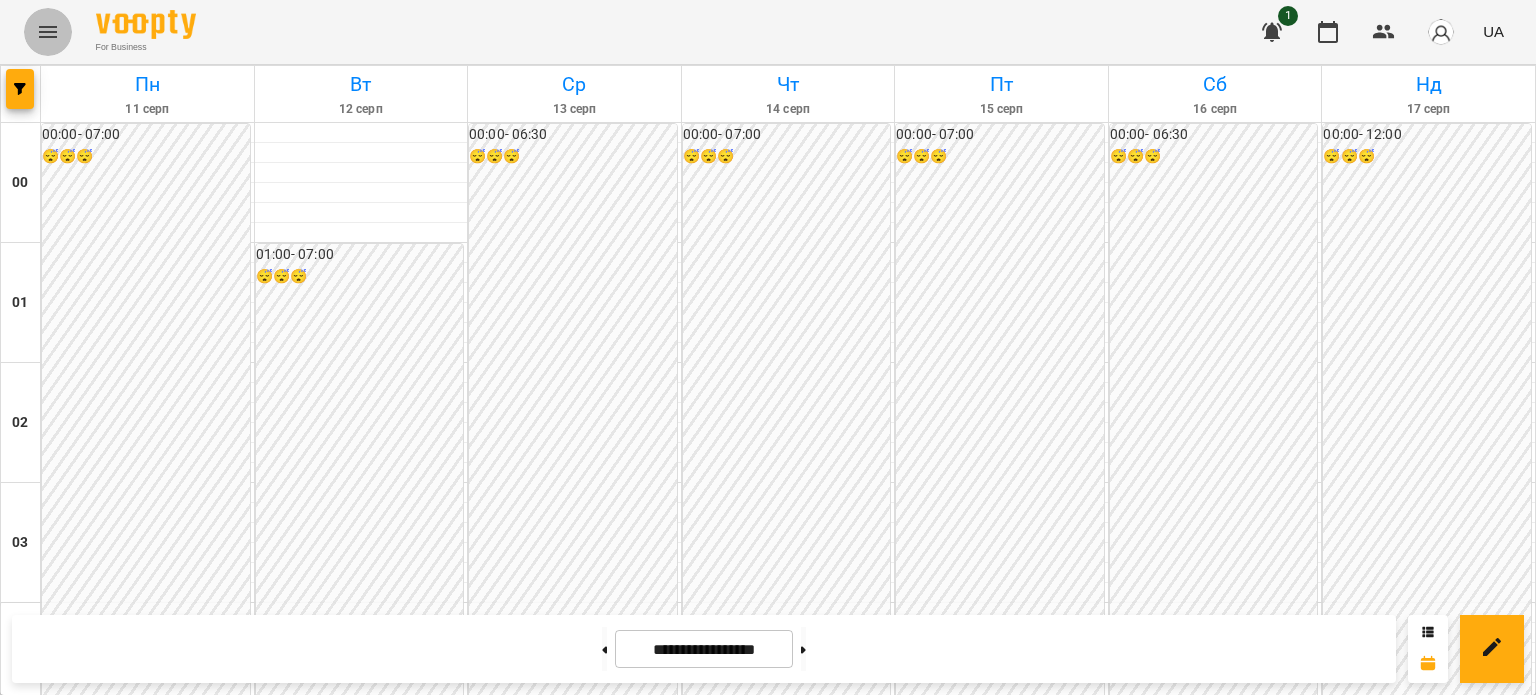 click 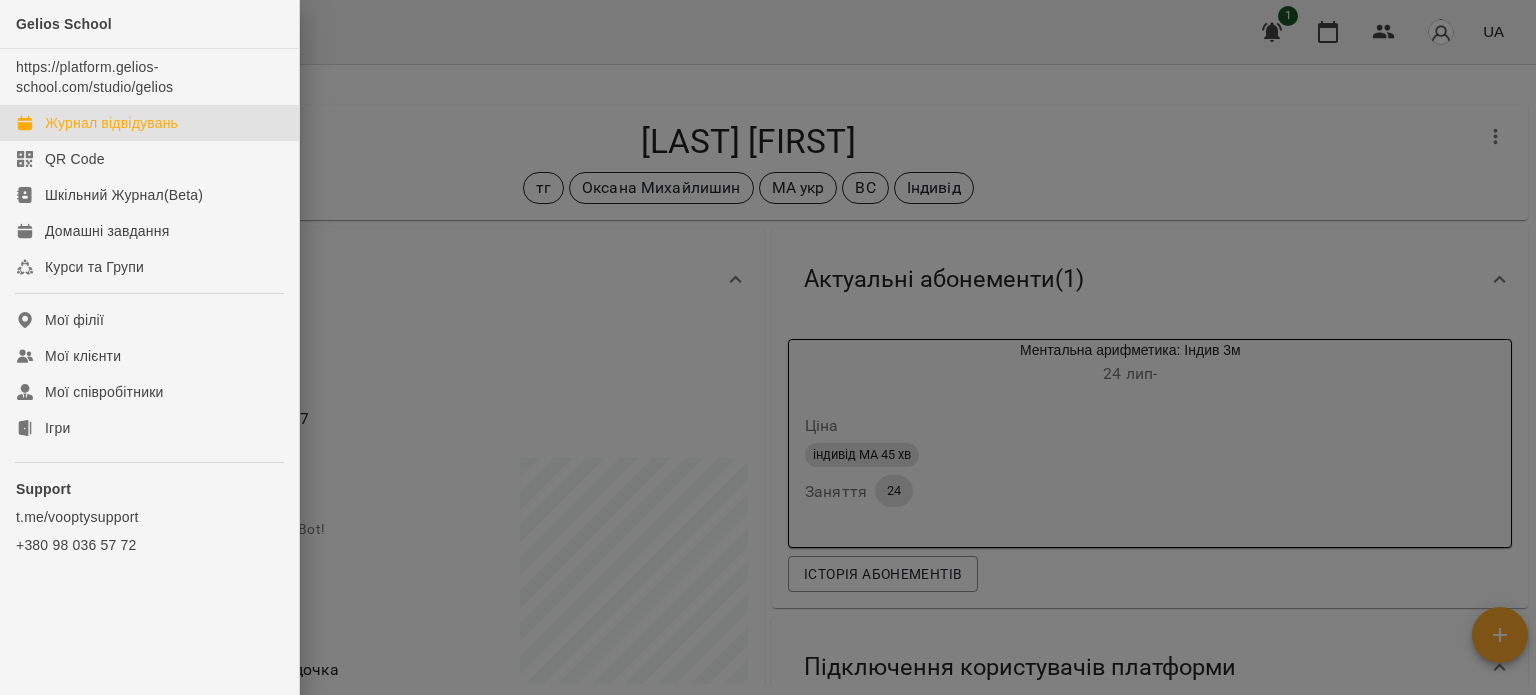 click at bounding box center (768, 347) 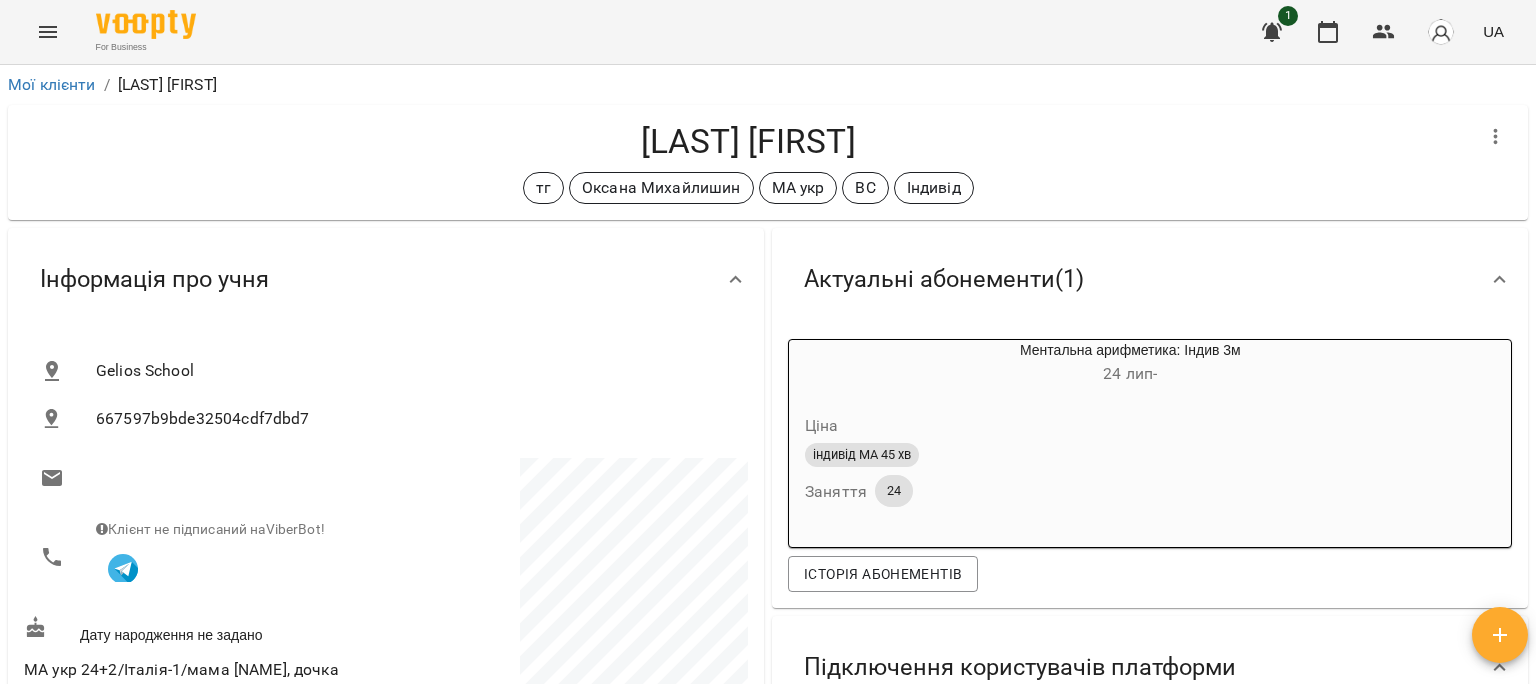 click 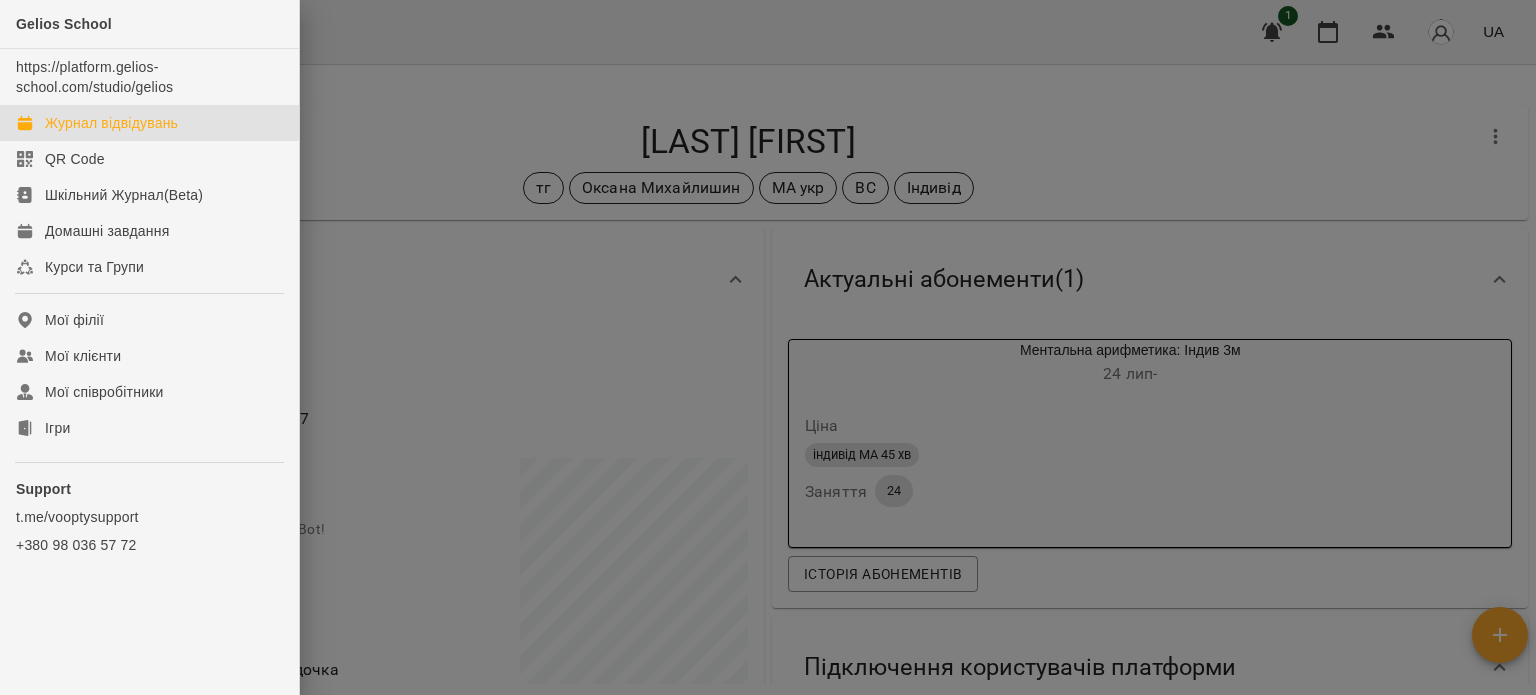 click on "Журнал відвідувань" at bounding box center (111, 123) 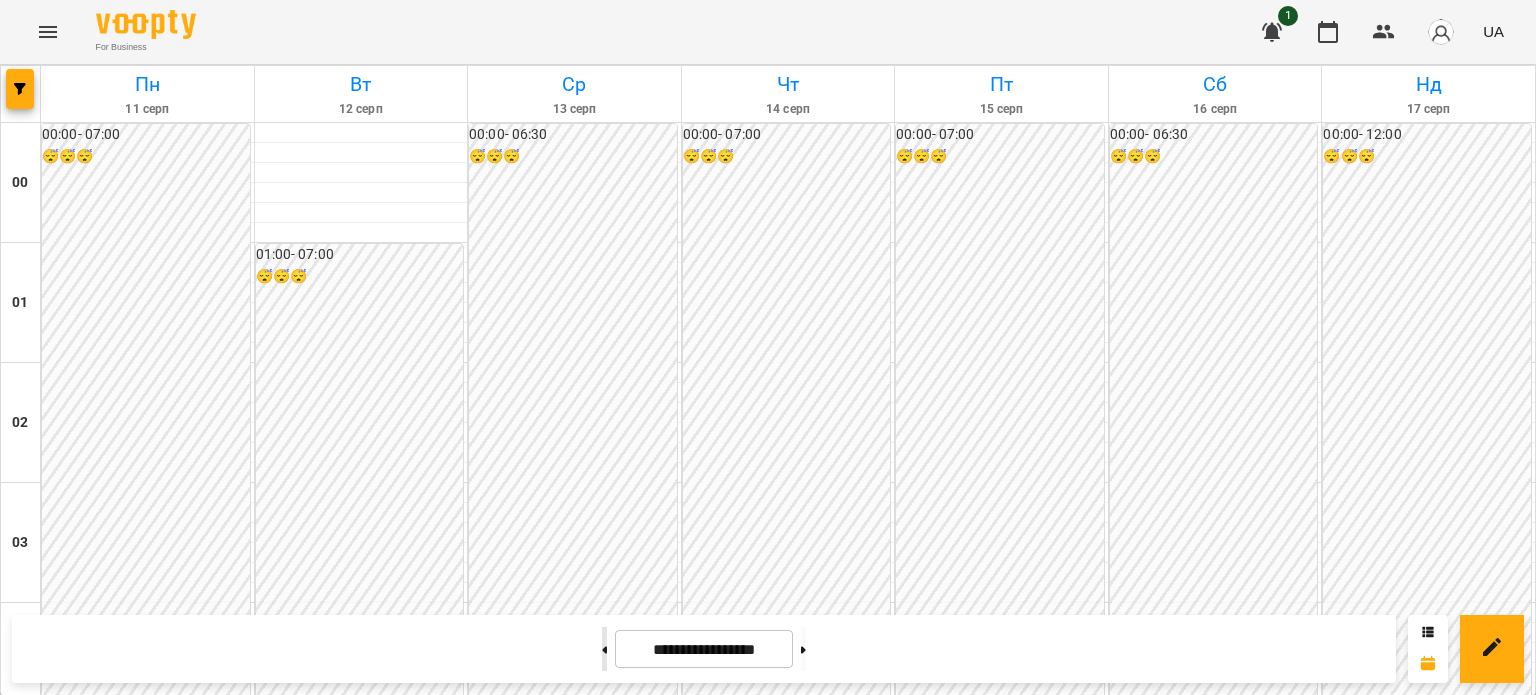 click 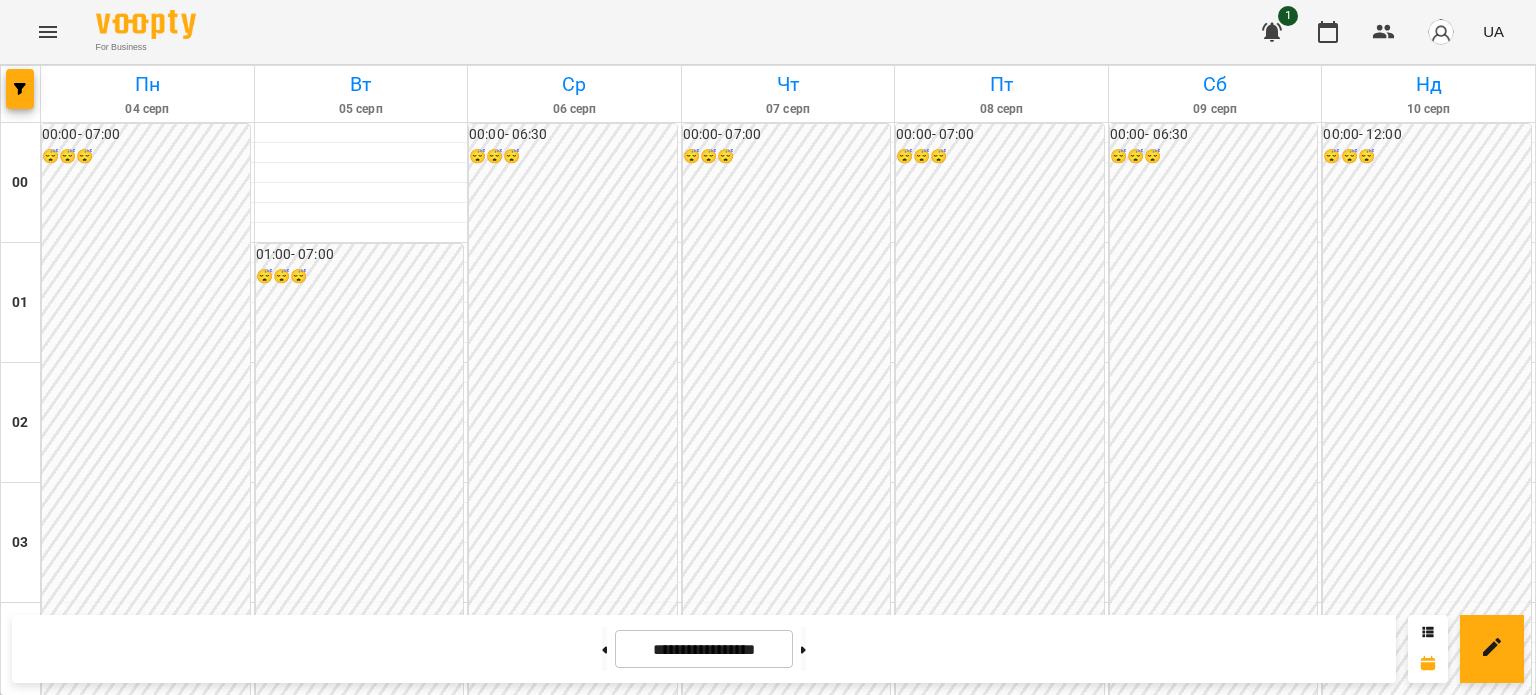 scroll, scrollTop: 2397, scrollLeft: 0, axis: vertical 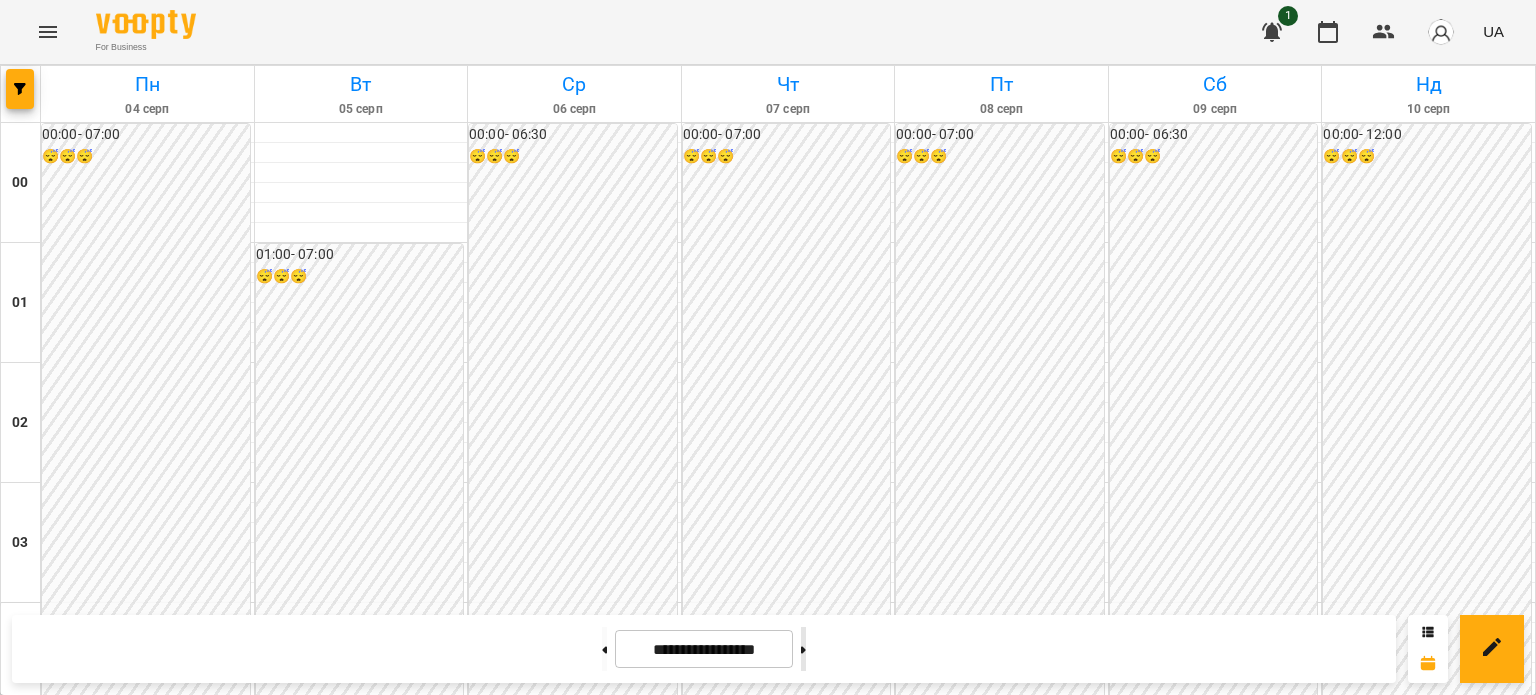 click 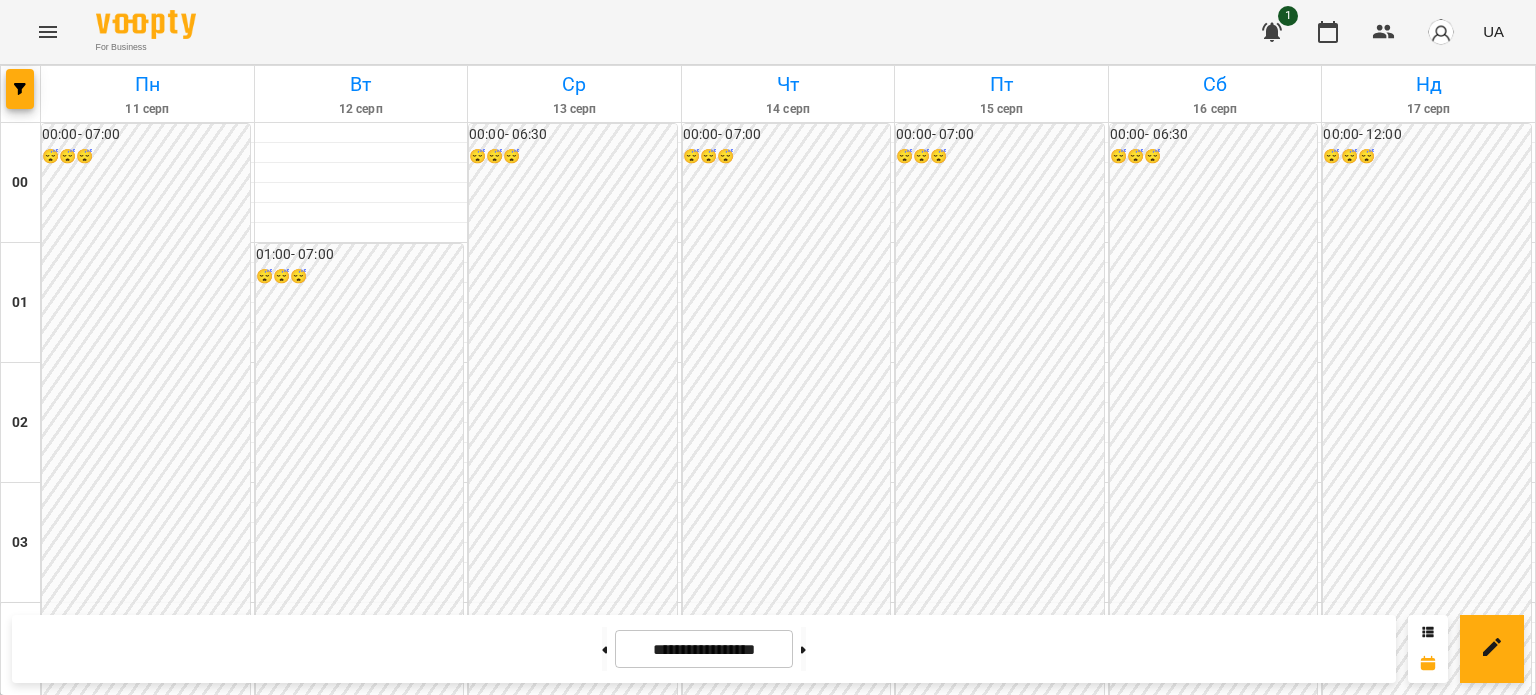 scroll, scrollTop: 2097, scrollLeft: 0, axis: vertical 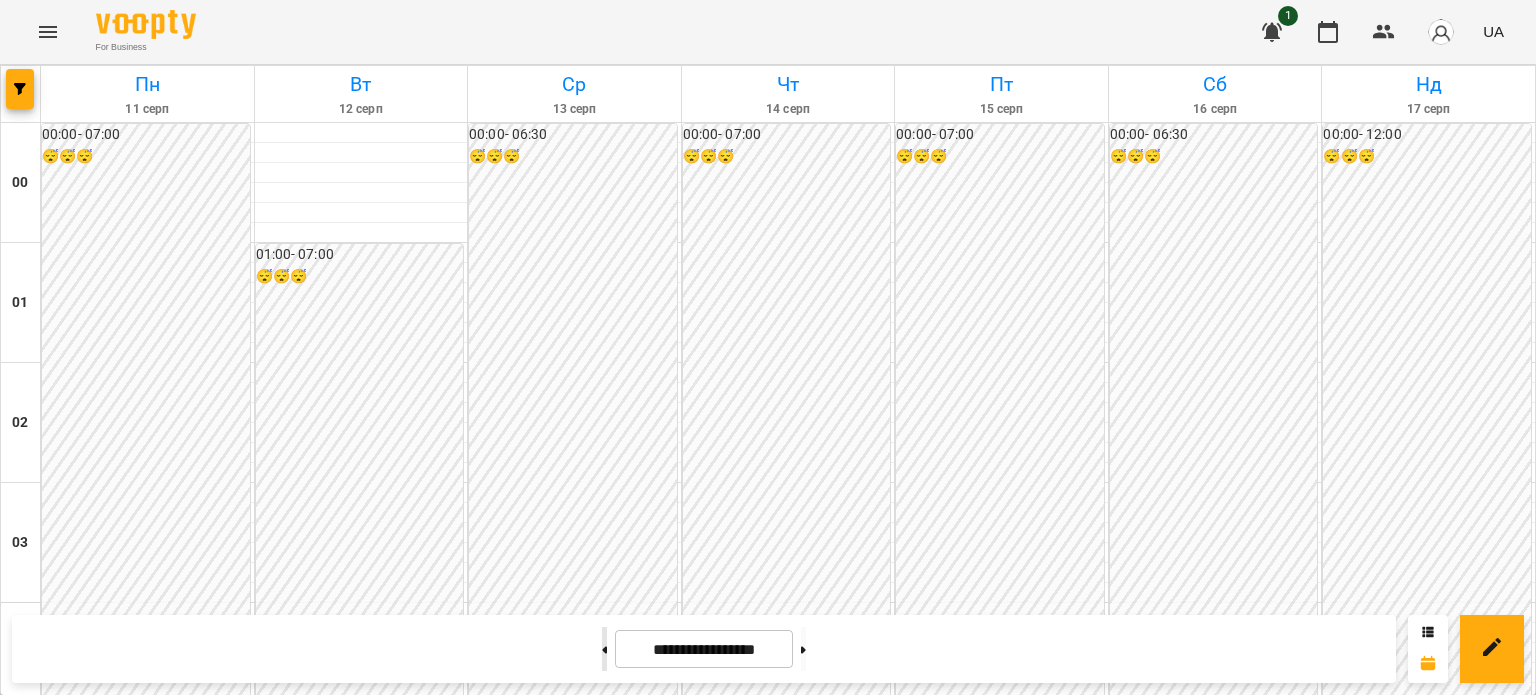 click 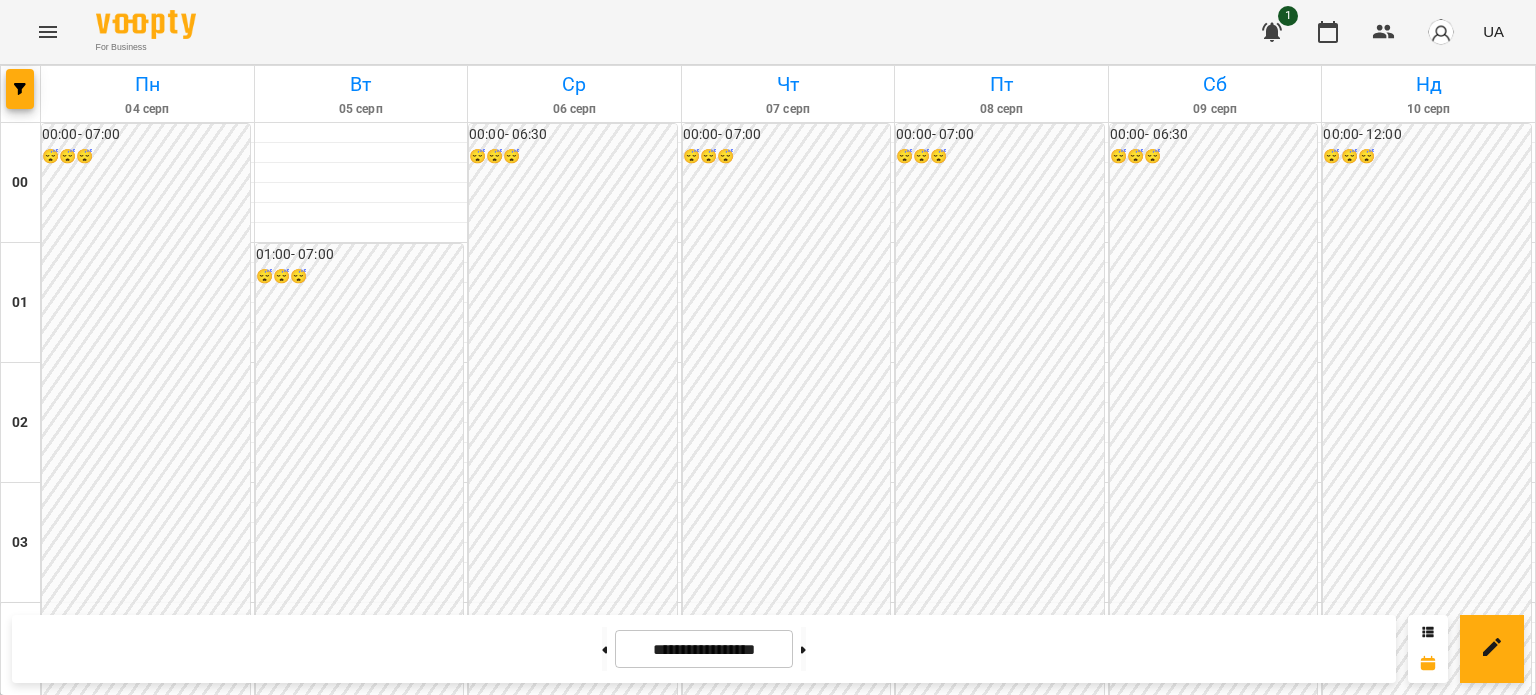 scroll, scrollTop: 1997, scrollLeft: 0, axis: vertical 